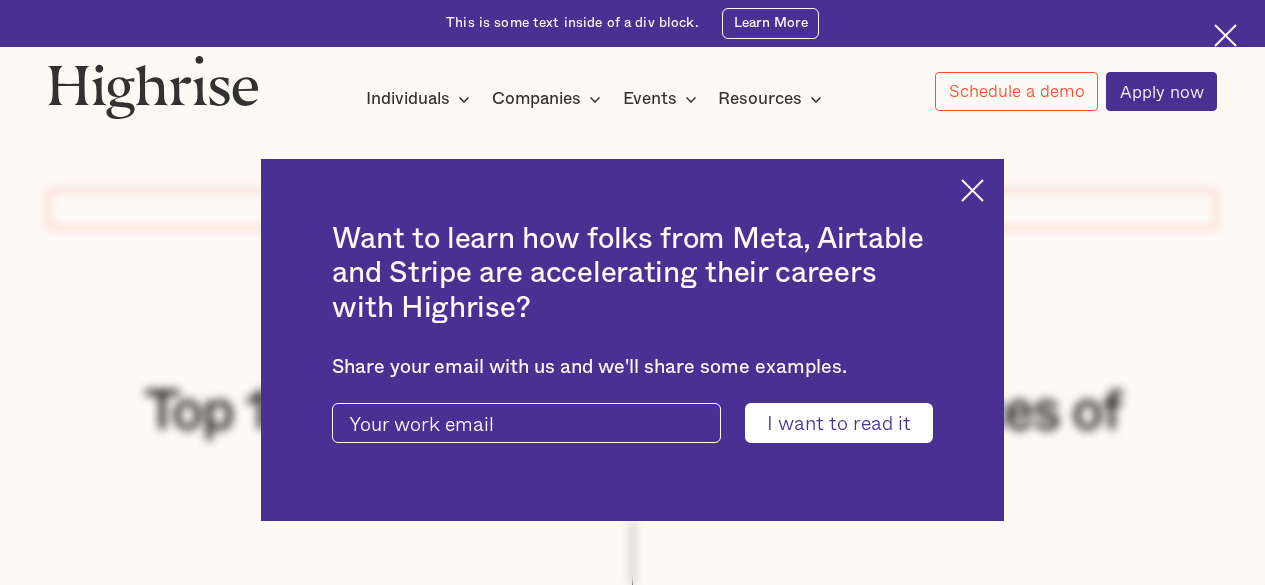 scroll, scrollTop: 0, scrollLeft: 0, axis: both 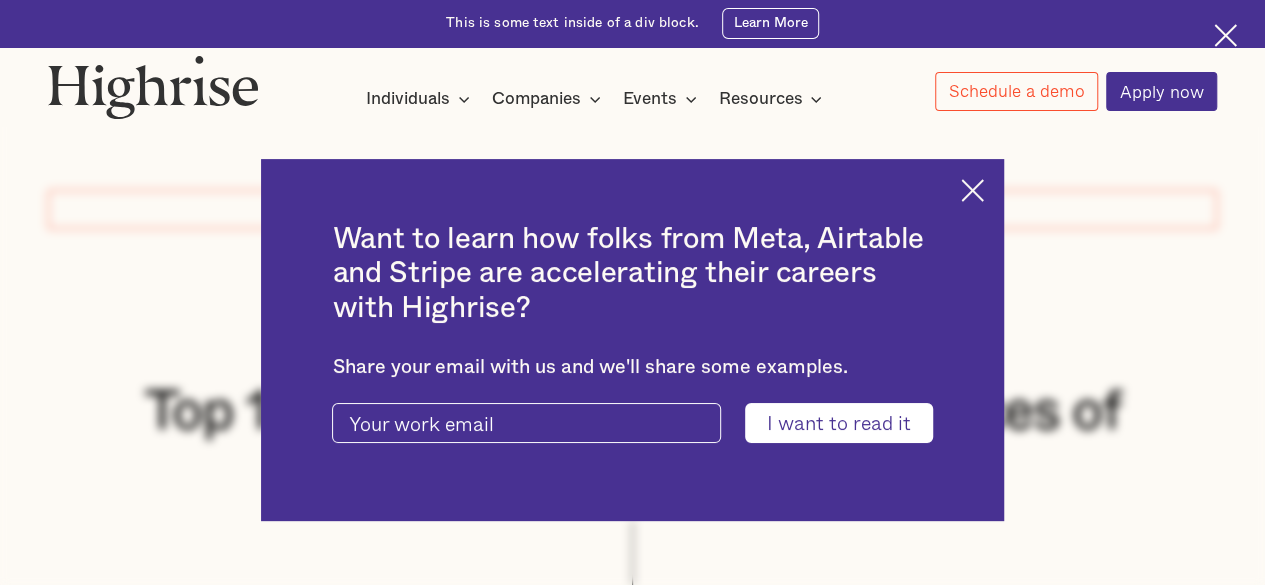 click at bounding box center [972, 190] 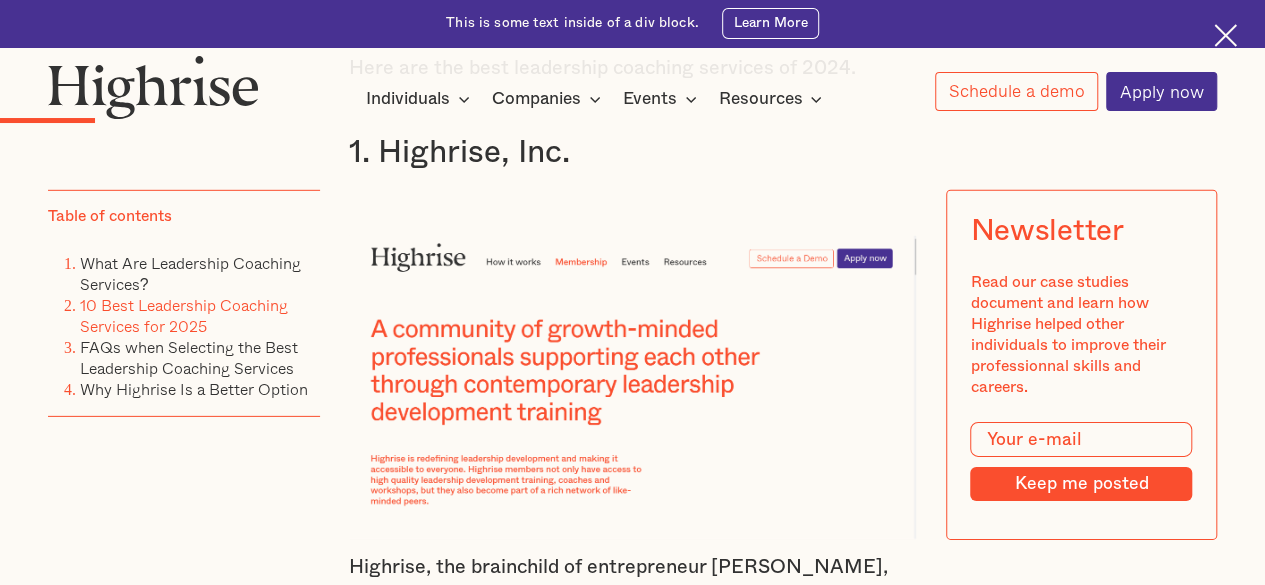 scroll, scrollTop: 2755, scrollLeft: 0, axis: vertical 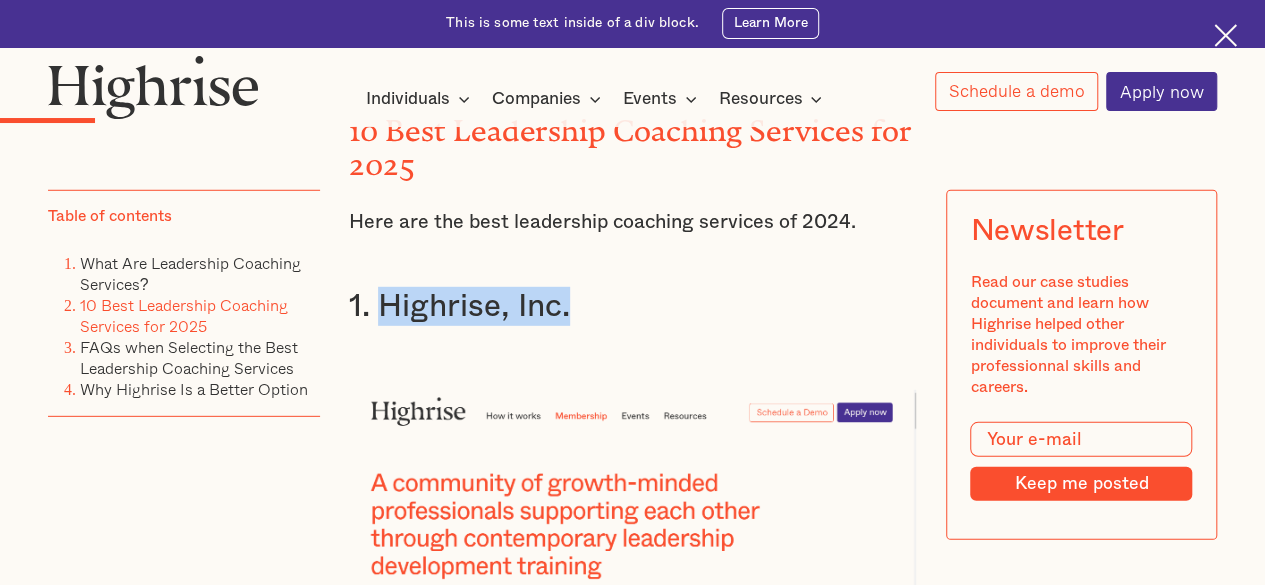drag, startPoint x: 576, startPoint y: 301, endPoint x: 380, endPoint y: 269, distance: 198.59506 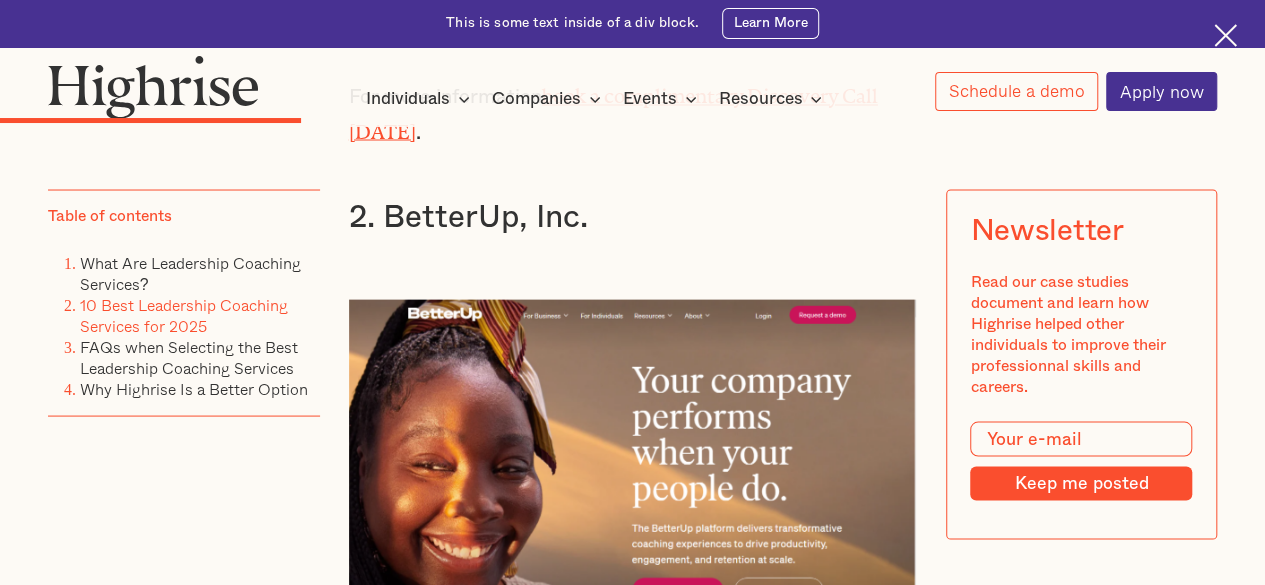 scroll, scrollTop: 5576, scrollLeft: 0, axis: vertical 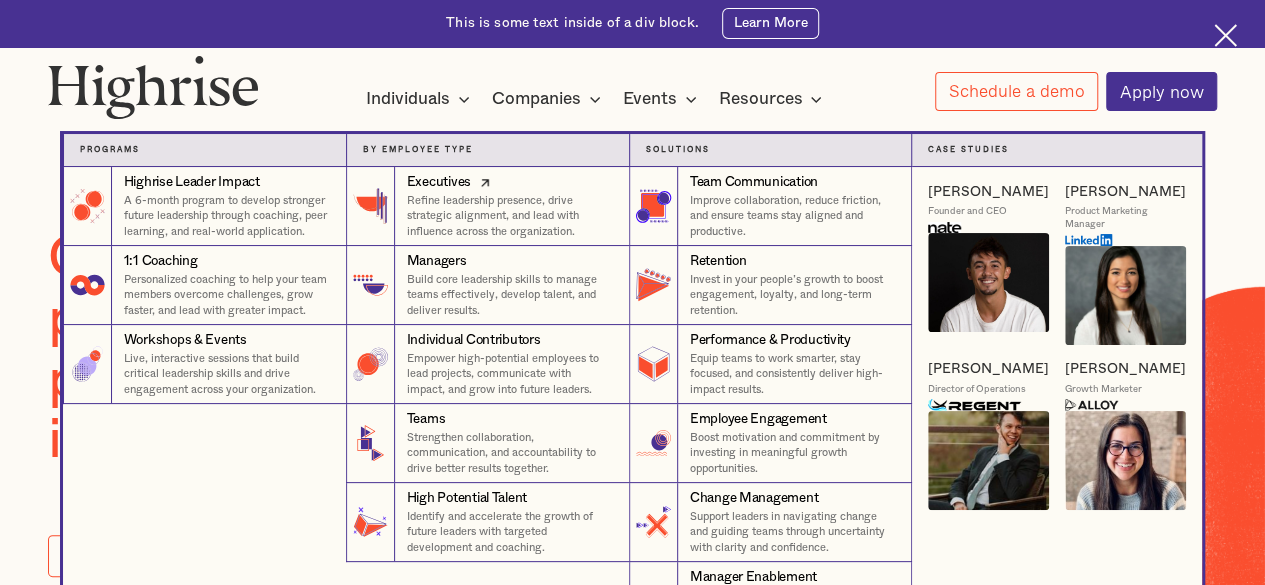 click on "Executives" at bounding box center [439, 182] 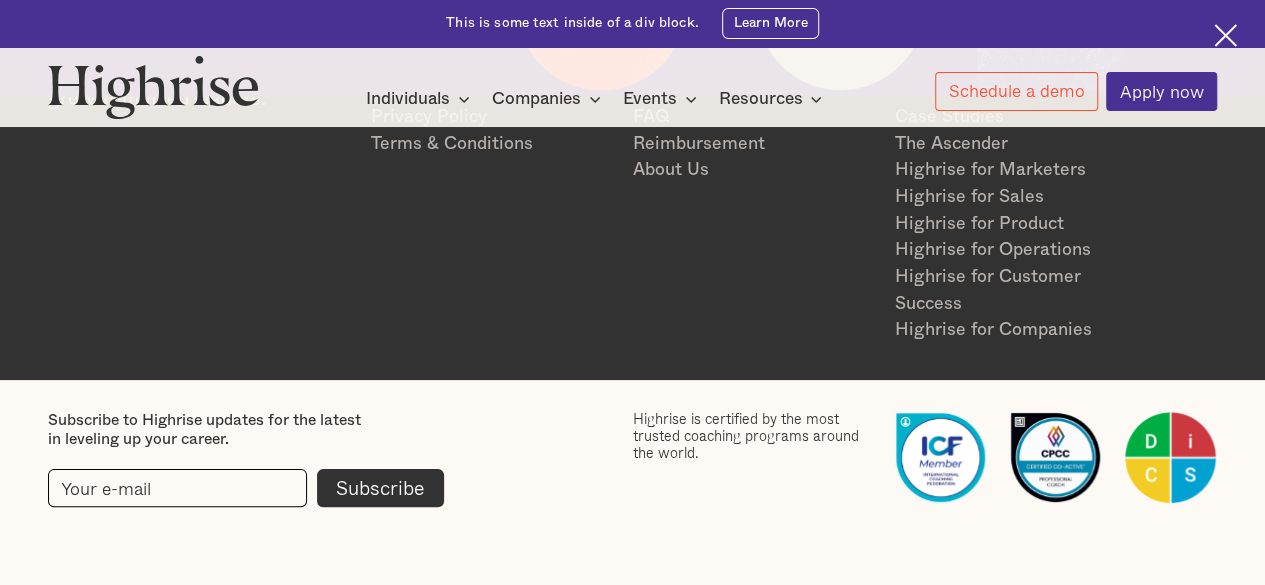 scroll, scrollTop: 8272, scrollLeft: 0, axis: vertical 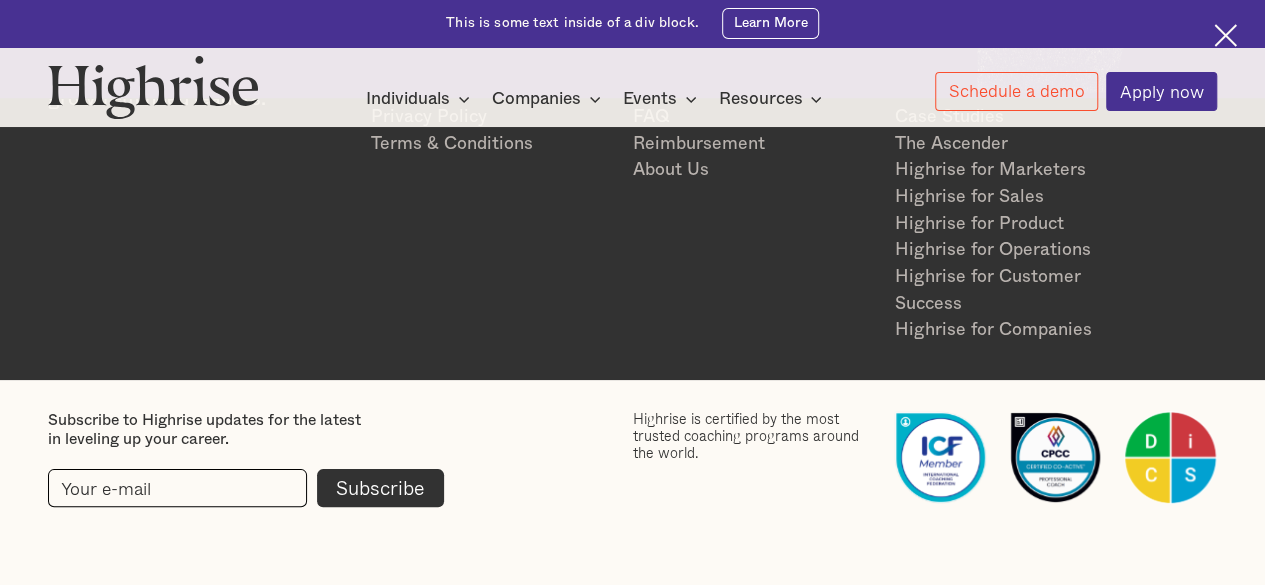 click at bounding box center (1225, 35) 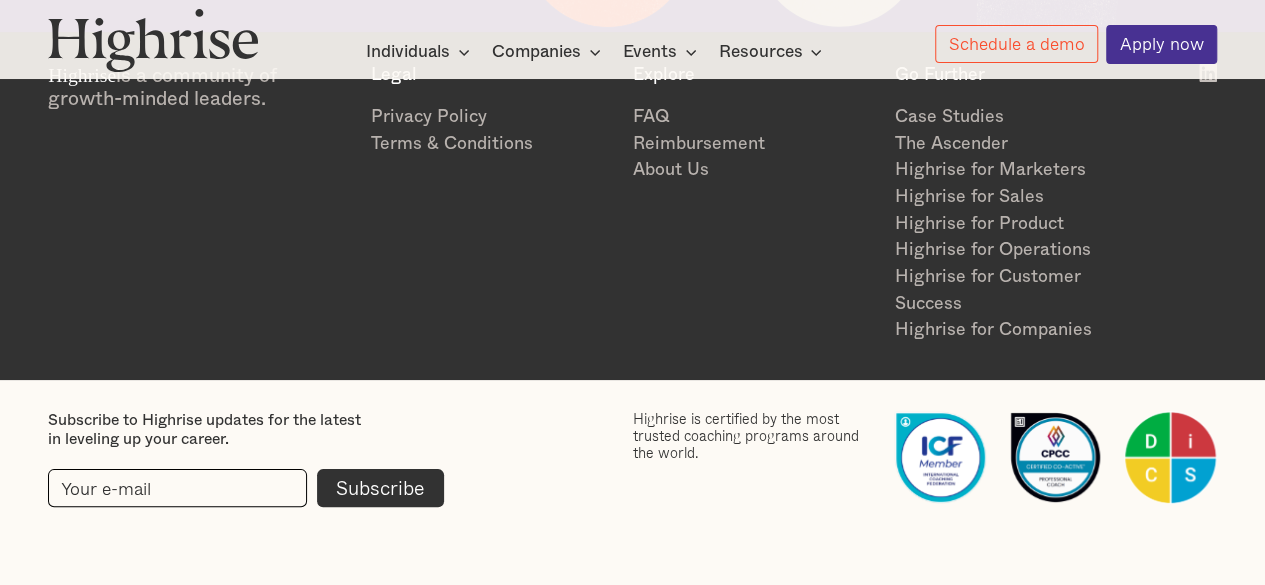scroll, scrollTop: 8463, scrollLeft: 0, axis: vertical 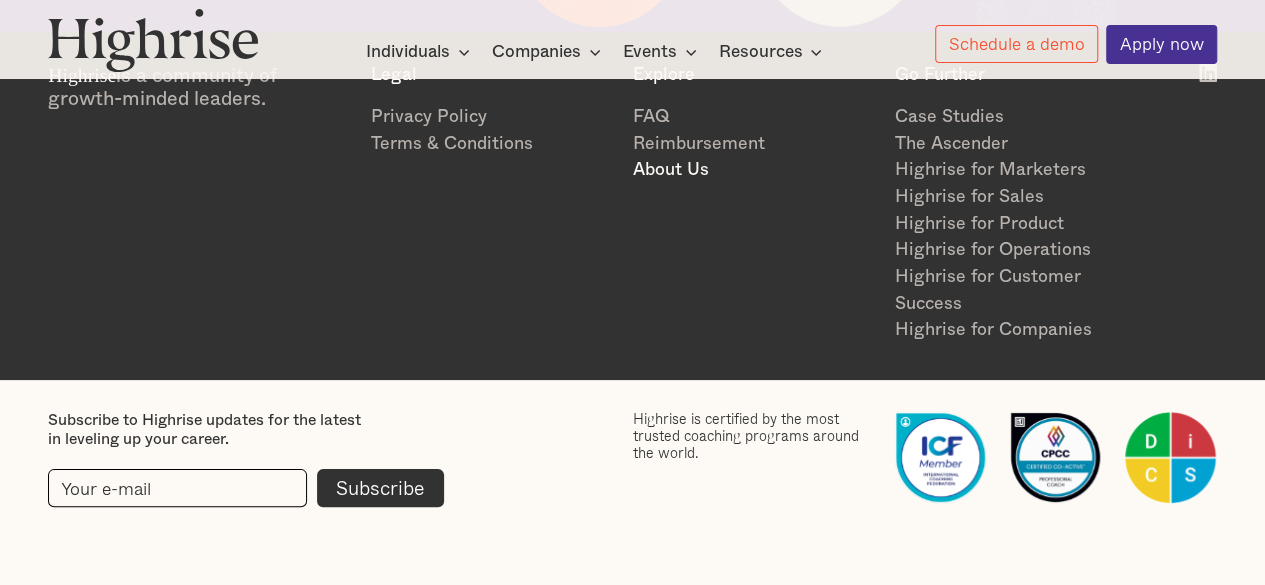 click on "About Us" at bounding box center [753, 170] 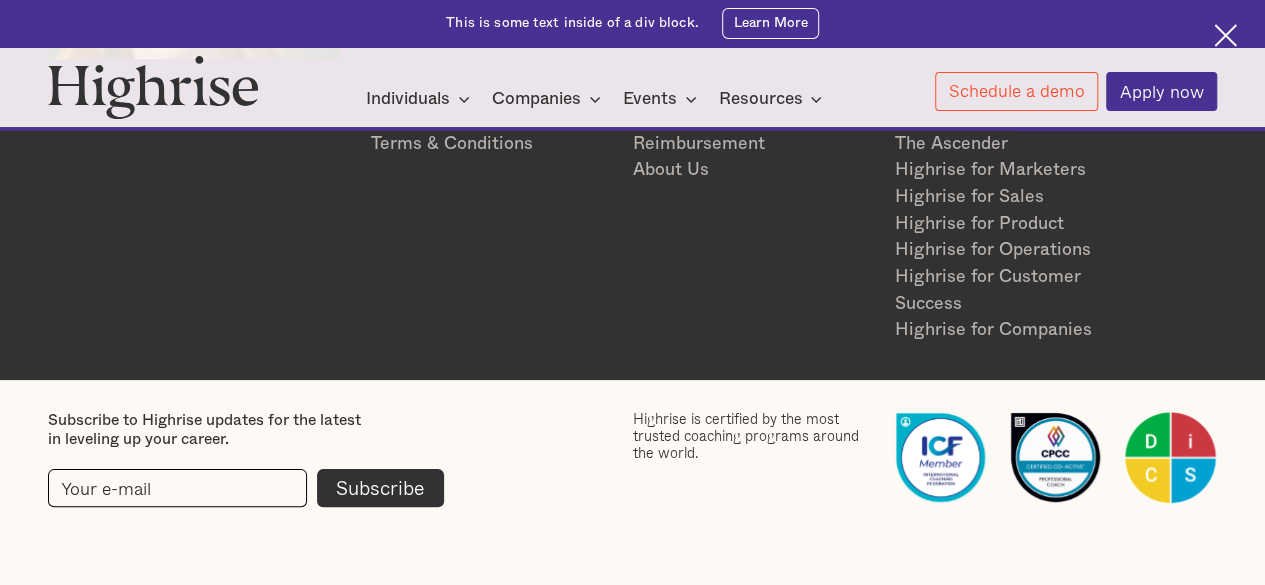 scroll, scrollTop: 4424, scrollLeft: 0, axis: vertical 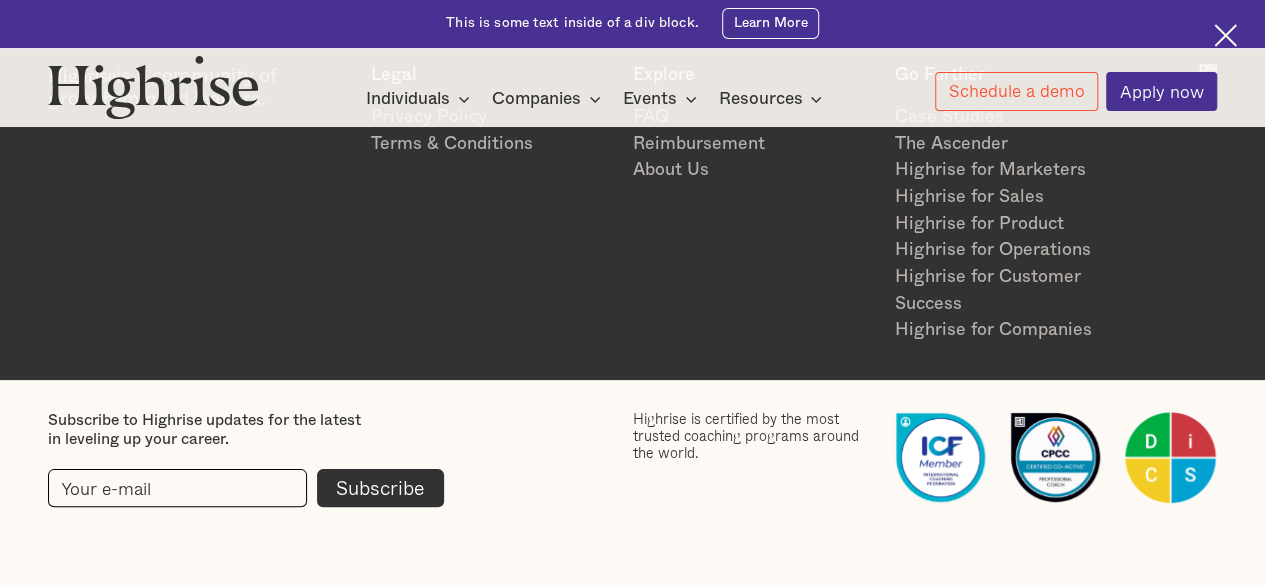 click at bounding box center (1225, 35) 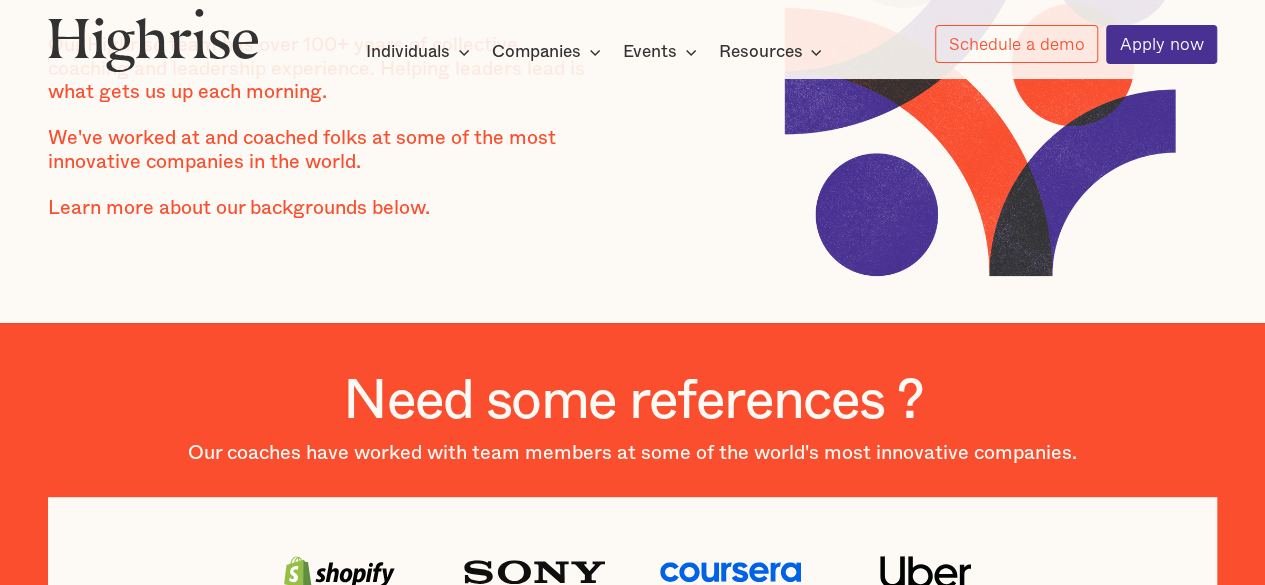 scroll, scrollTop: 0, scrollLeft: 0, axis: both 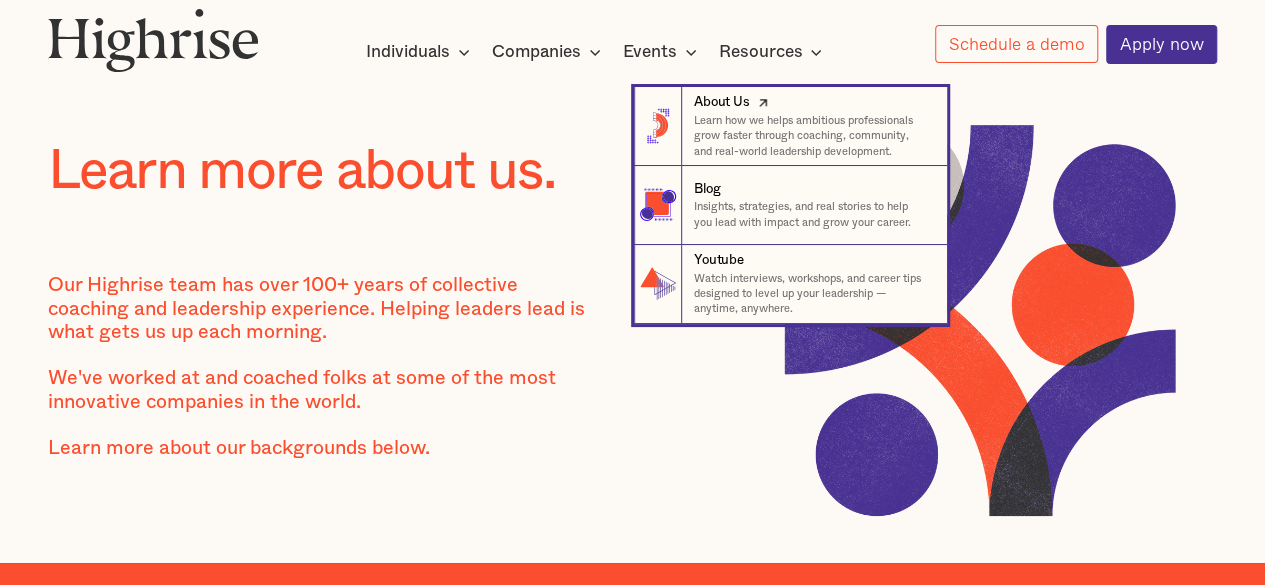 click on "About Us" at bounding box center (812, 103) 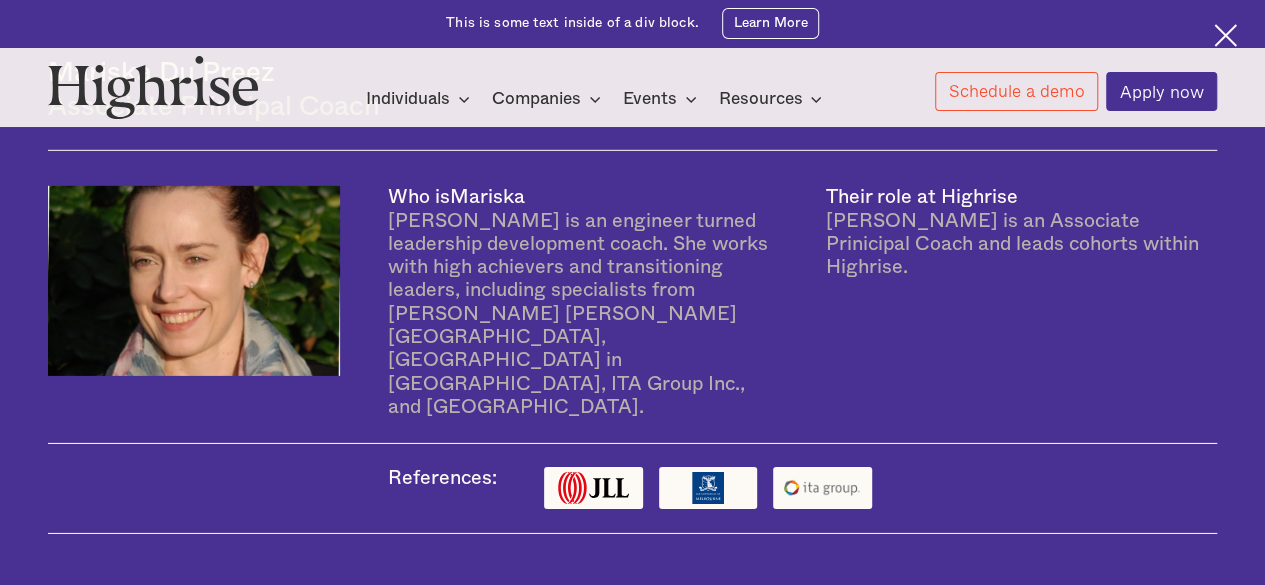 scroll, scrollTop: 2998, scrollLeft: 0, axis: vertical 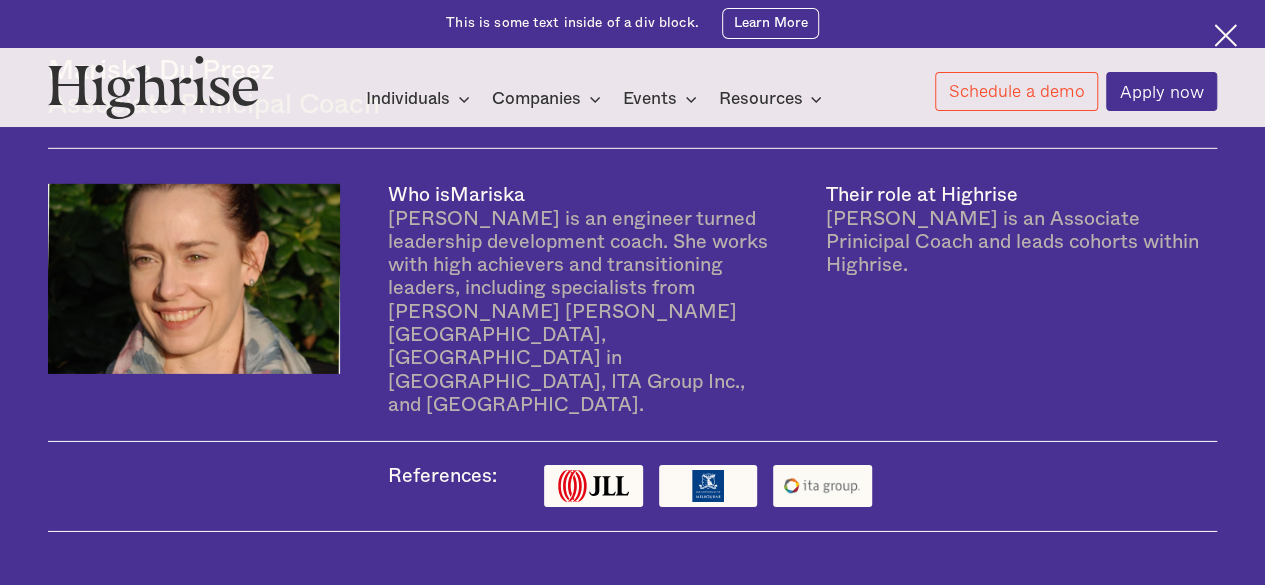 click at bounding box center (593, -1374) 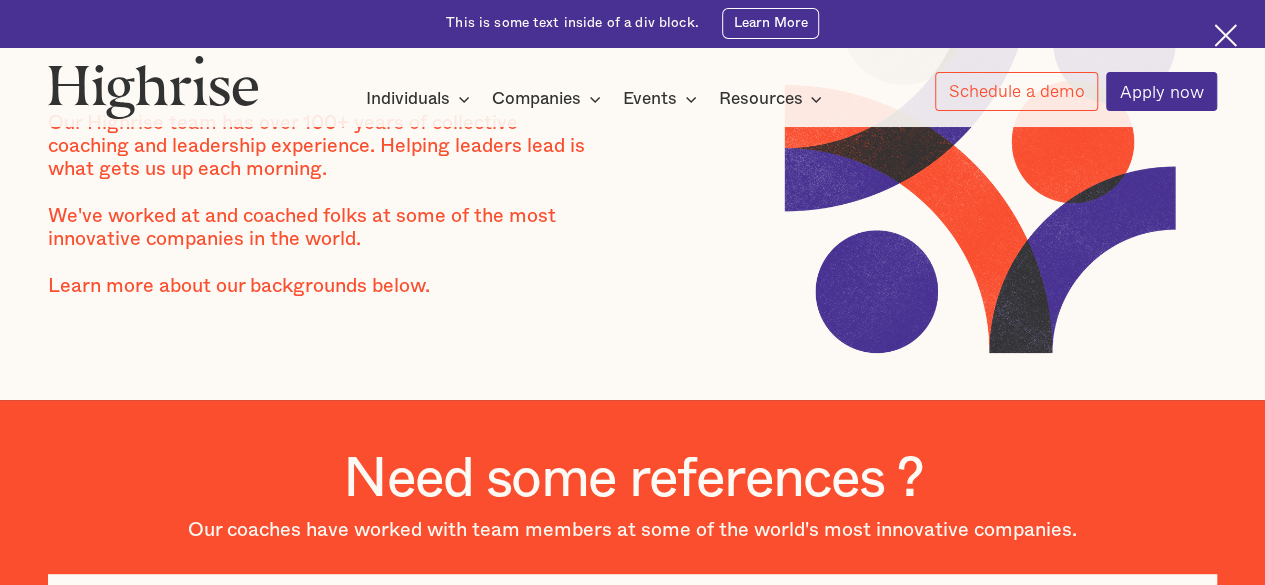 scroll, scrollTop: 0, scrollLeft: 0, axis: both 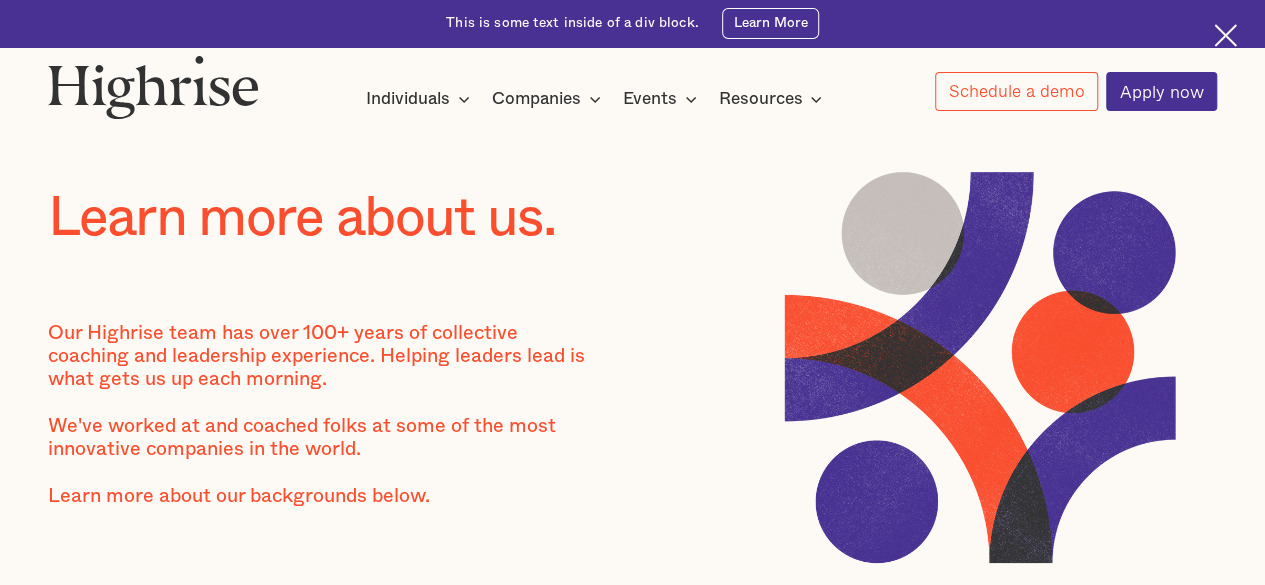 click at bounding box center (632, 119) 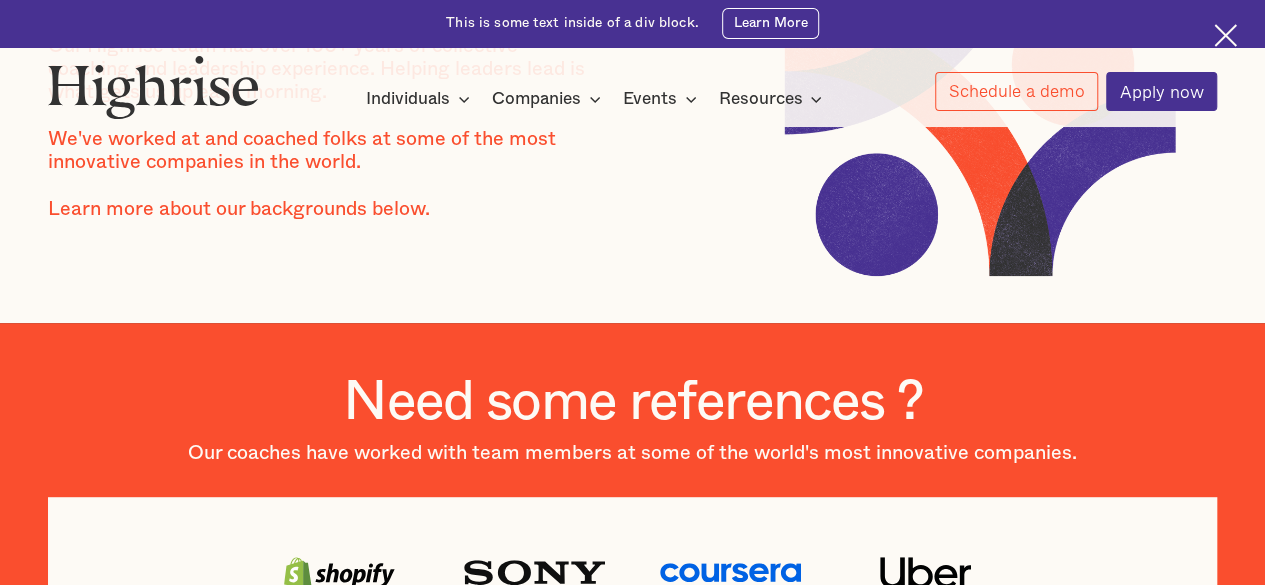 click at bounding box center [153, 87] 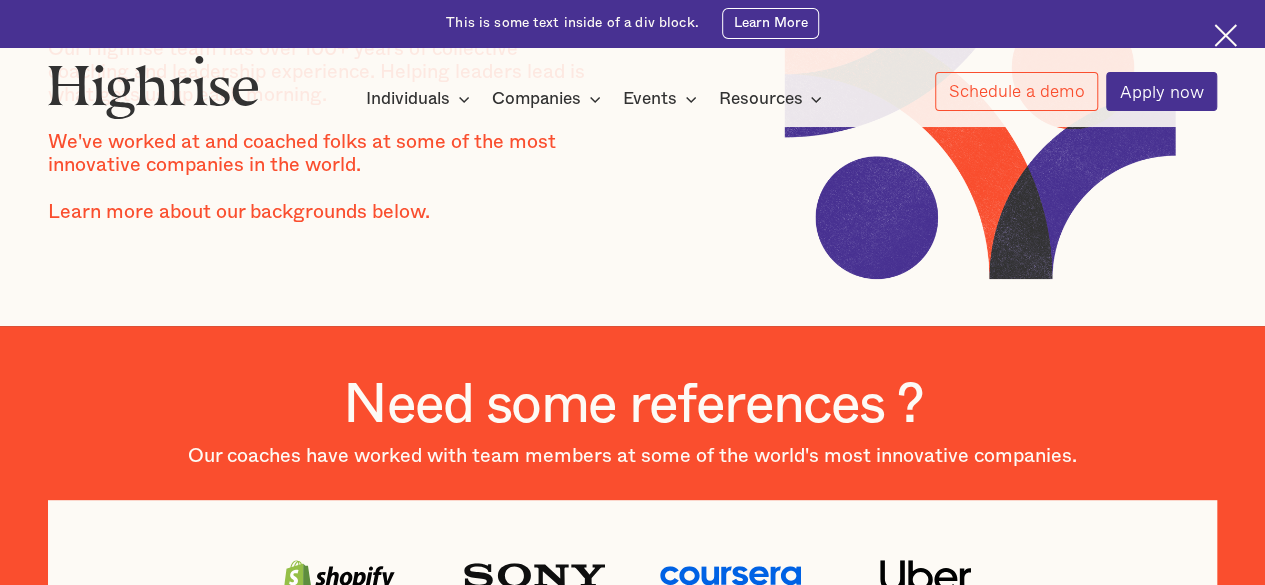 scroll, scrollTop: 283, scrollLeft: 0, axis: vertical 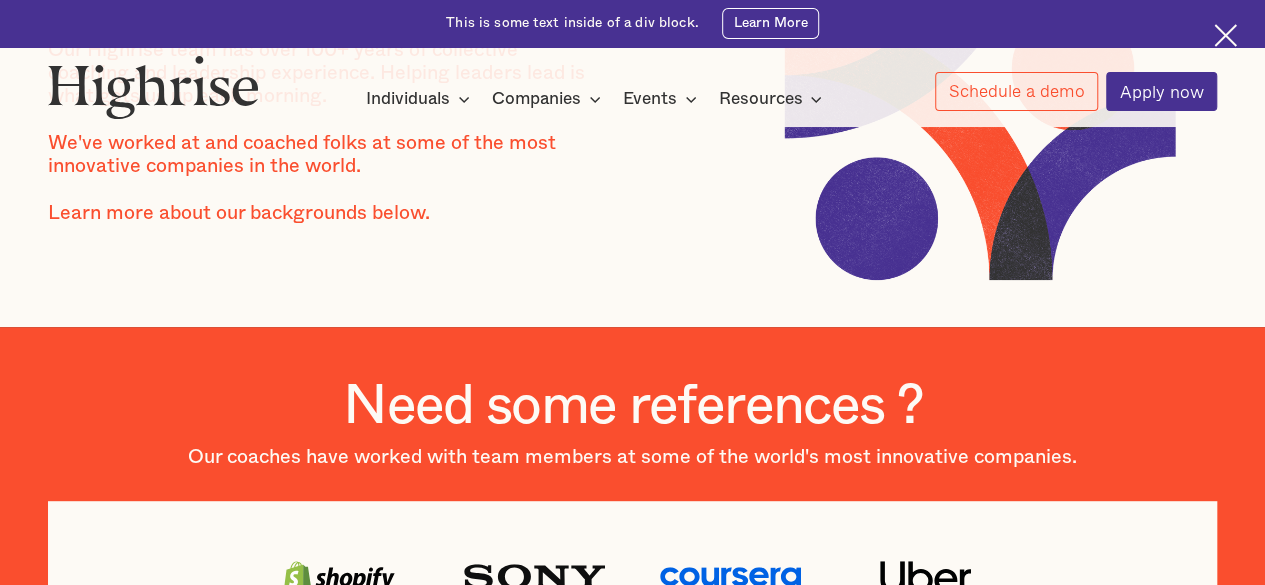 click at bounding box center (153, 87) 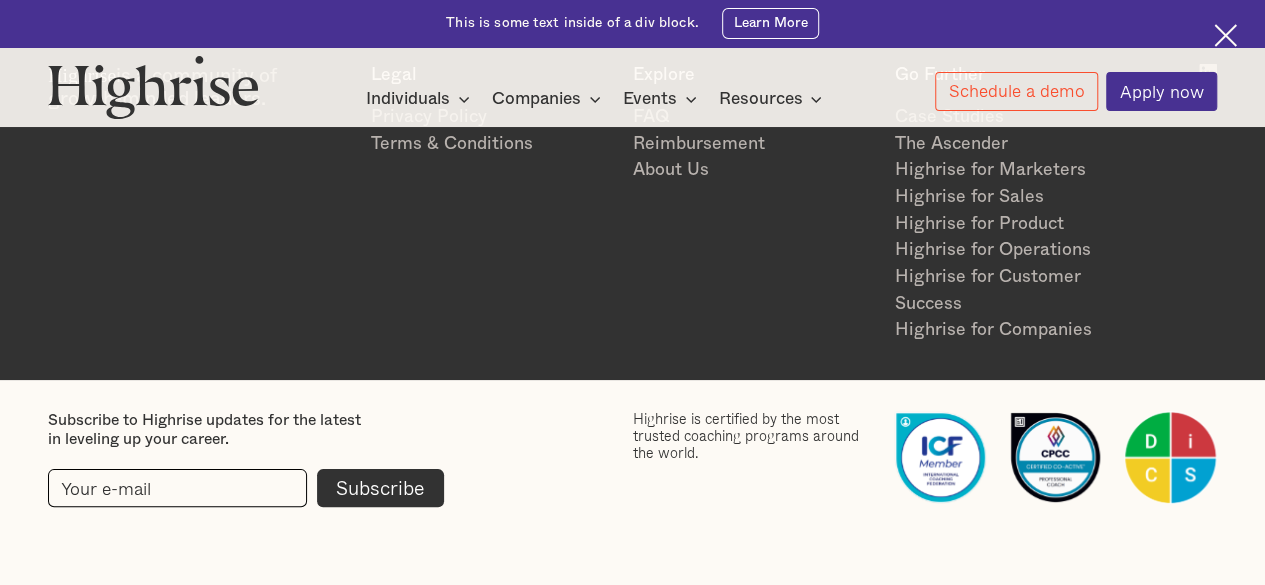 scroll, scrollTop: 8425, scrollLeft: 0, axis: vertical 